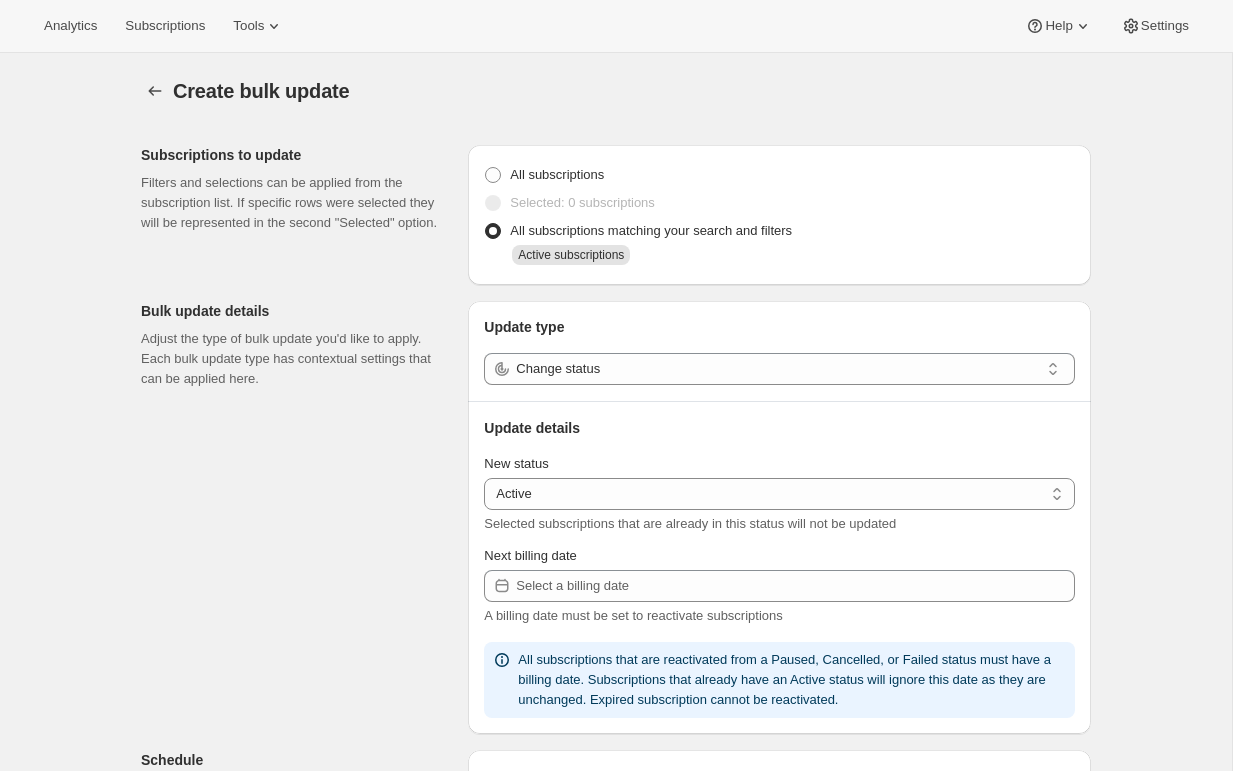 select on "17" 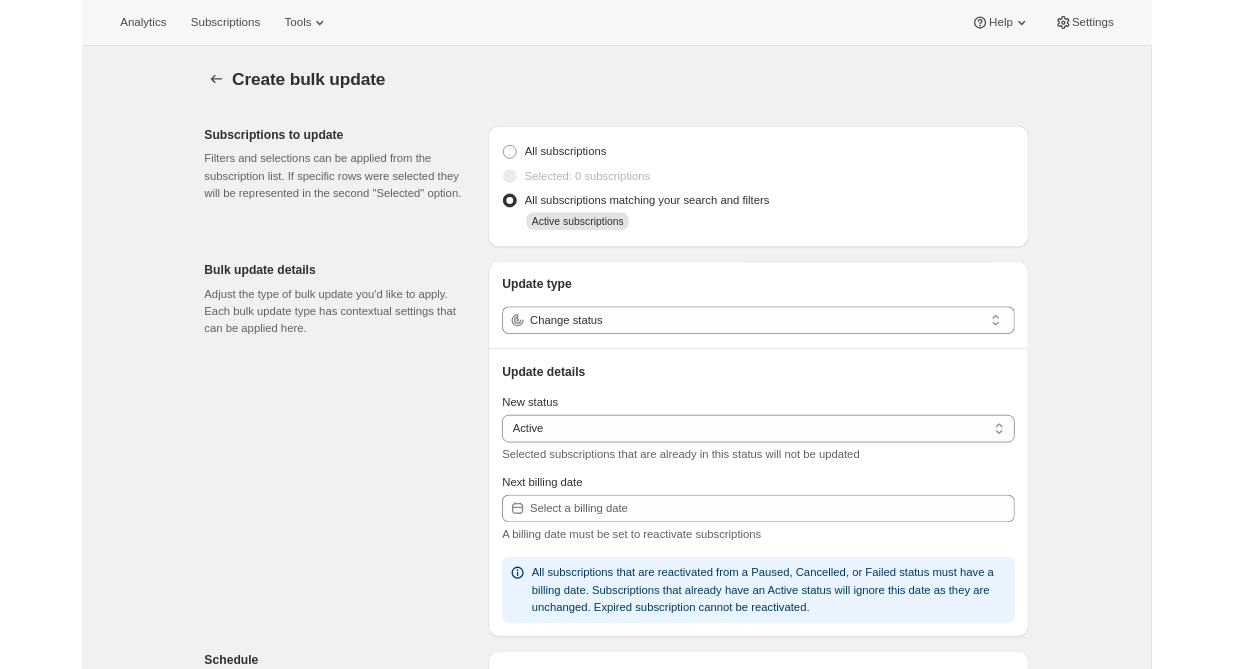 scroll, scrollTop: 0, scrollLeft: 0, axis: both 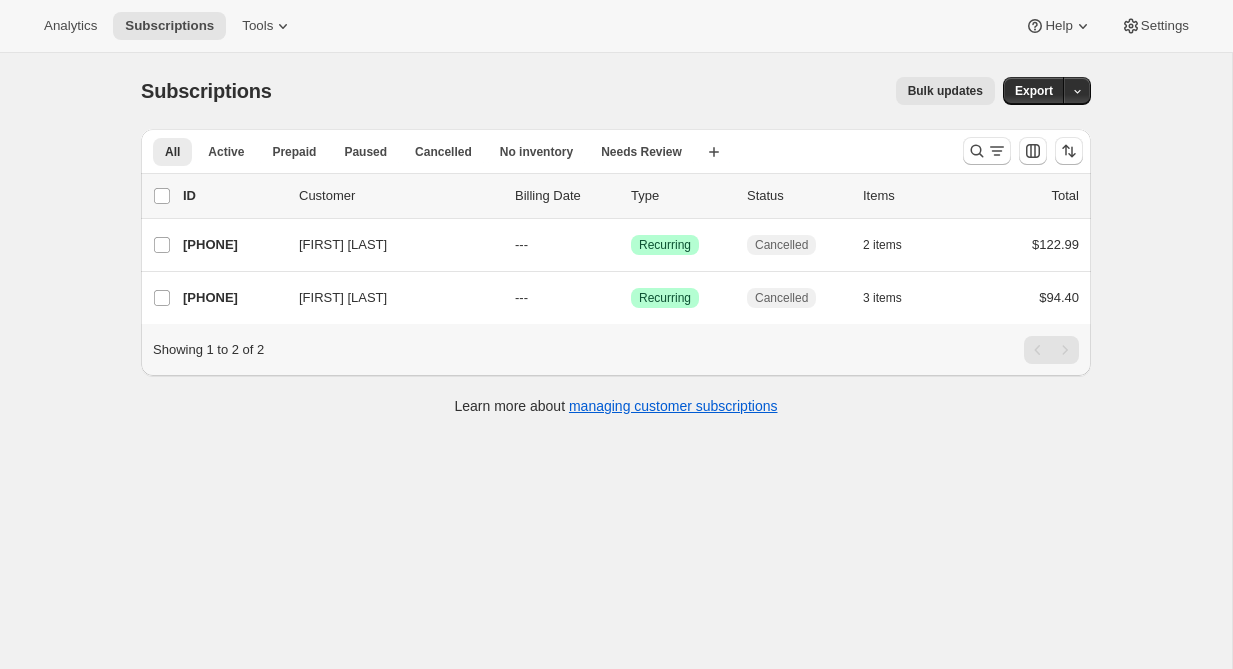 click on "Analytics Subscriptions Tools Help Settings" at bounding box center (616, 26) 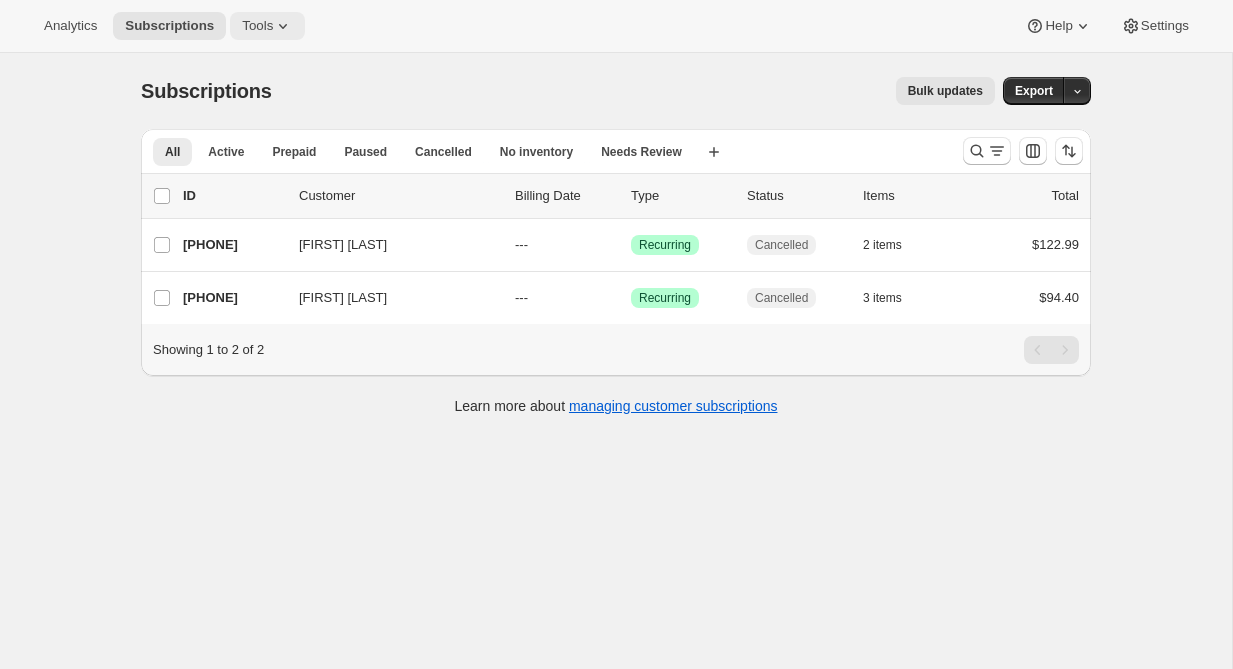 click on "Tools" at bounding box center (267, 26) 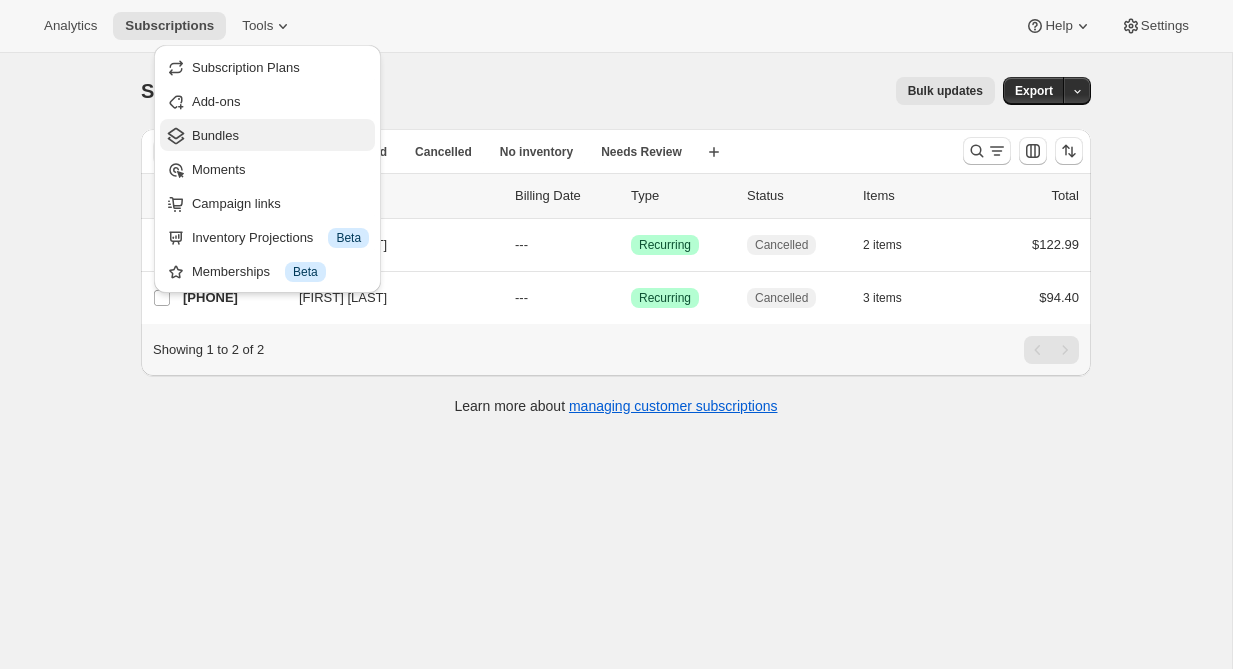 click on "Bundles" at bounding box center (215, 135) 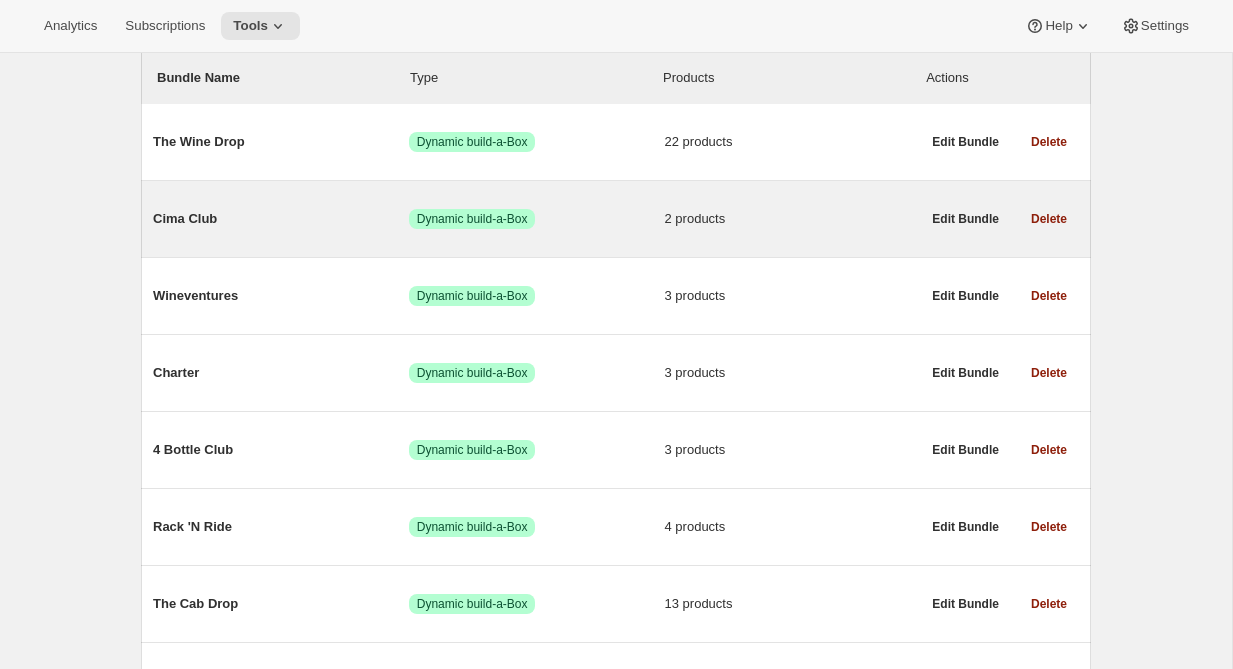 scroll, scrollTop: 369, scrollLeft: 0, axis: vertical 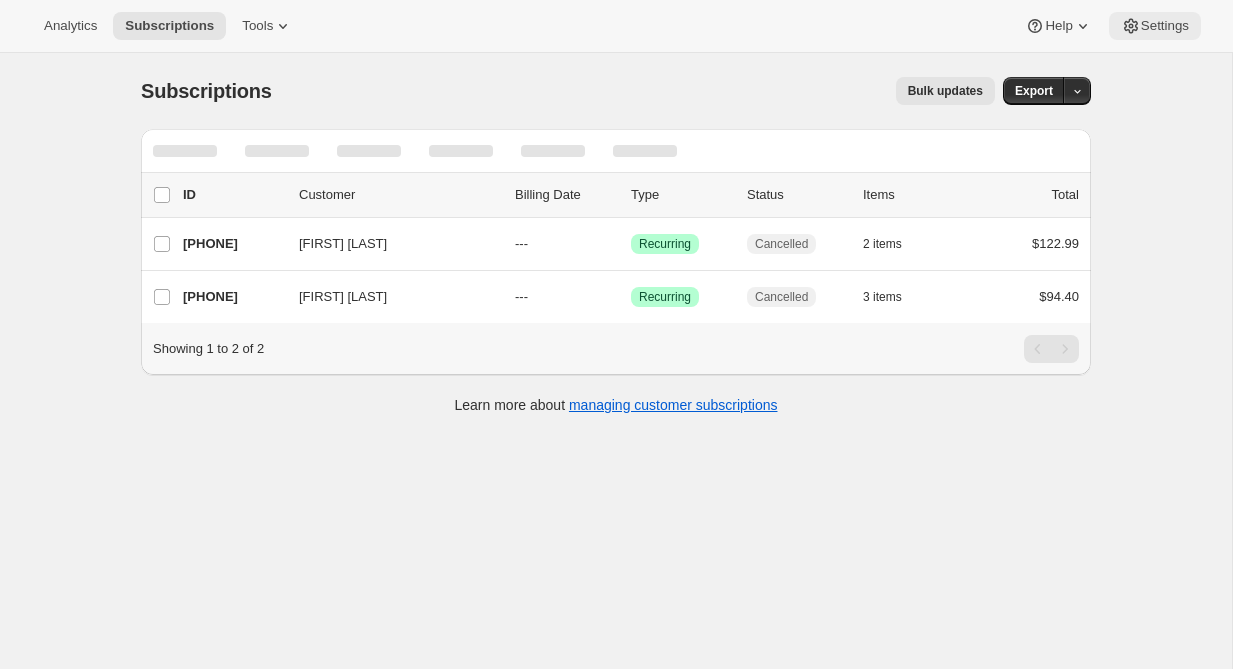 click on "Settings" at bounding box center (1165, 26) 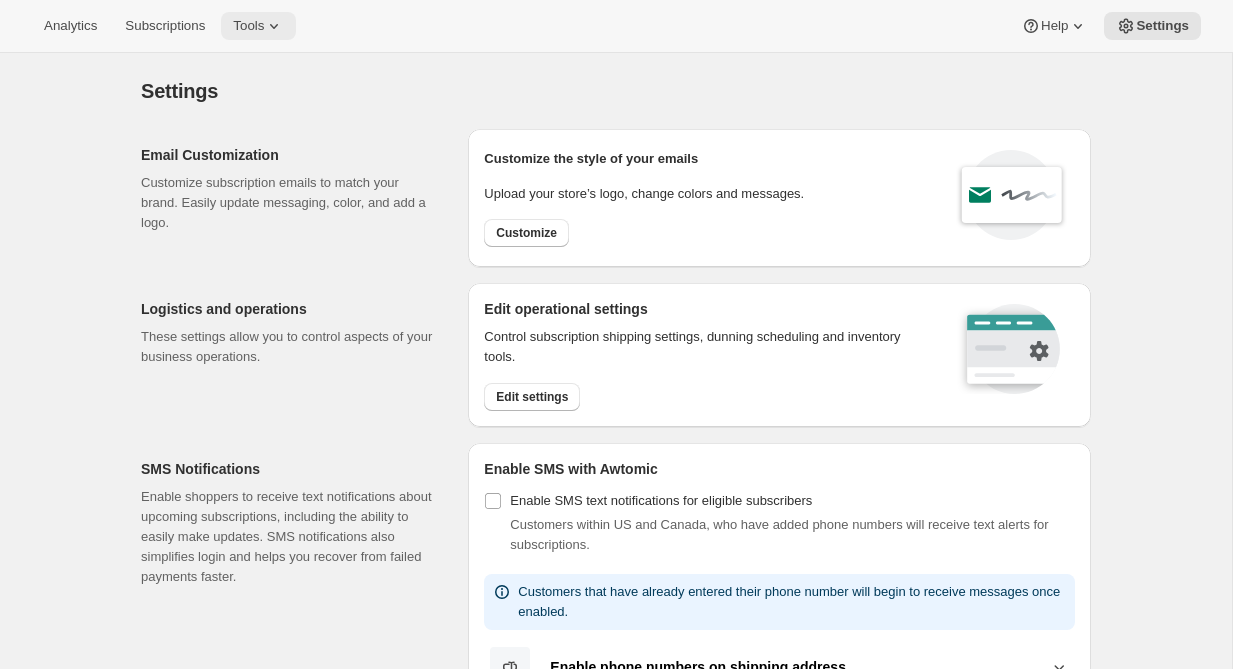 click on "Tools" at bounding box center [258, 26] 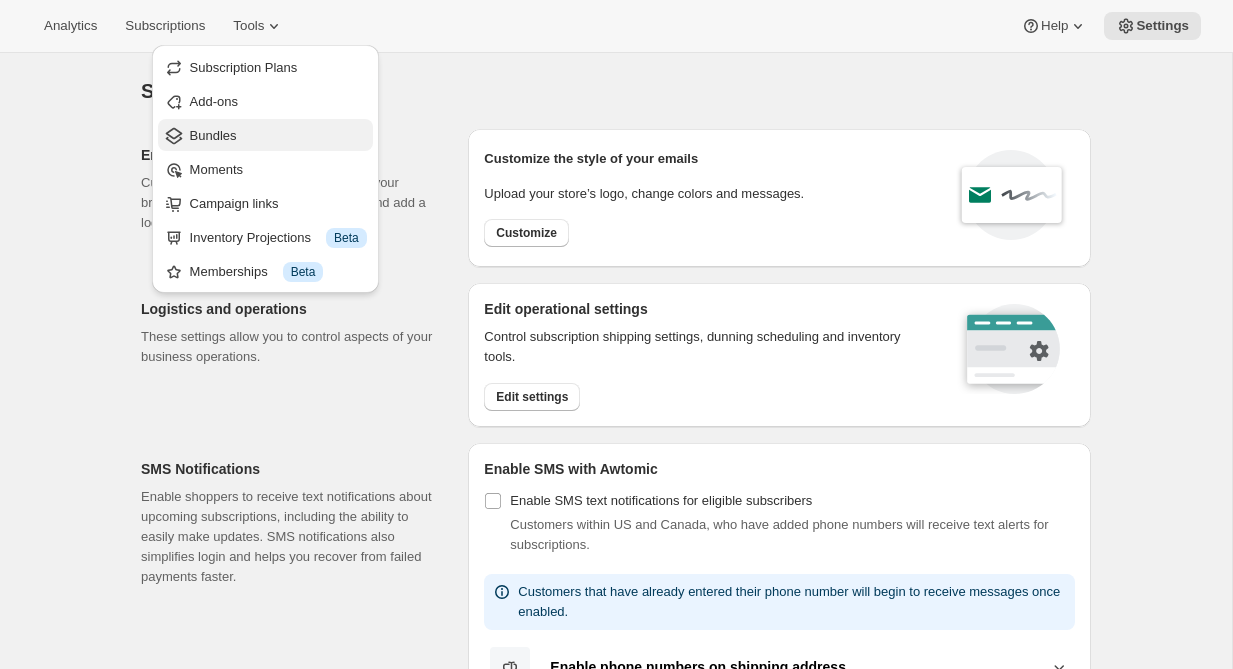click on "Bundles" at bounding box center [278, 136] 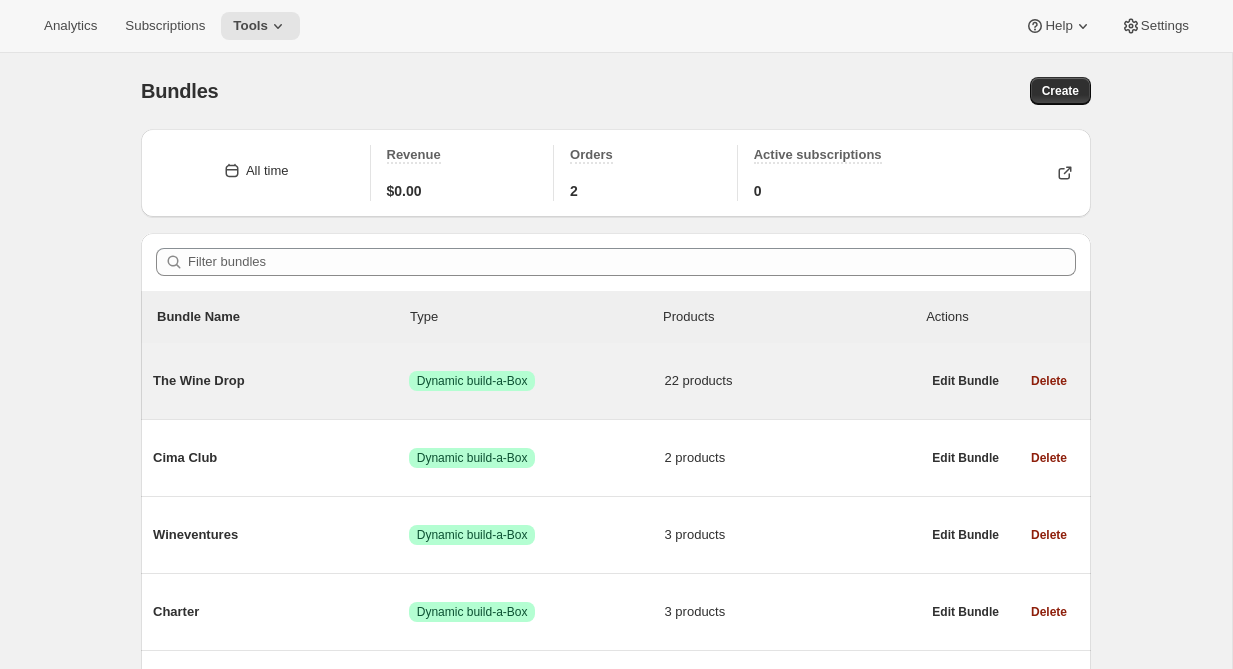 click on "The Wine Drop" at bounding box center (281, 381) 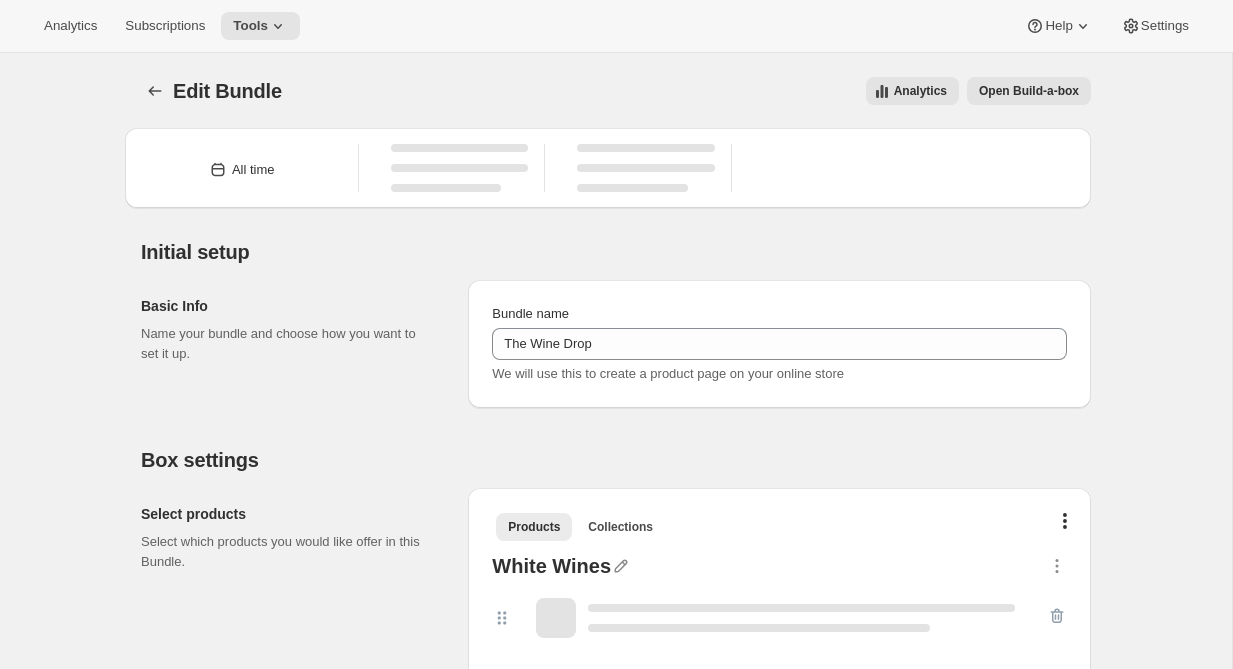 type on "The Wine Drop" 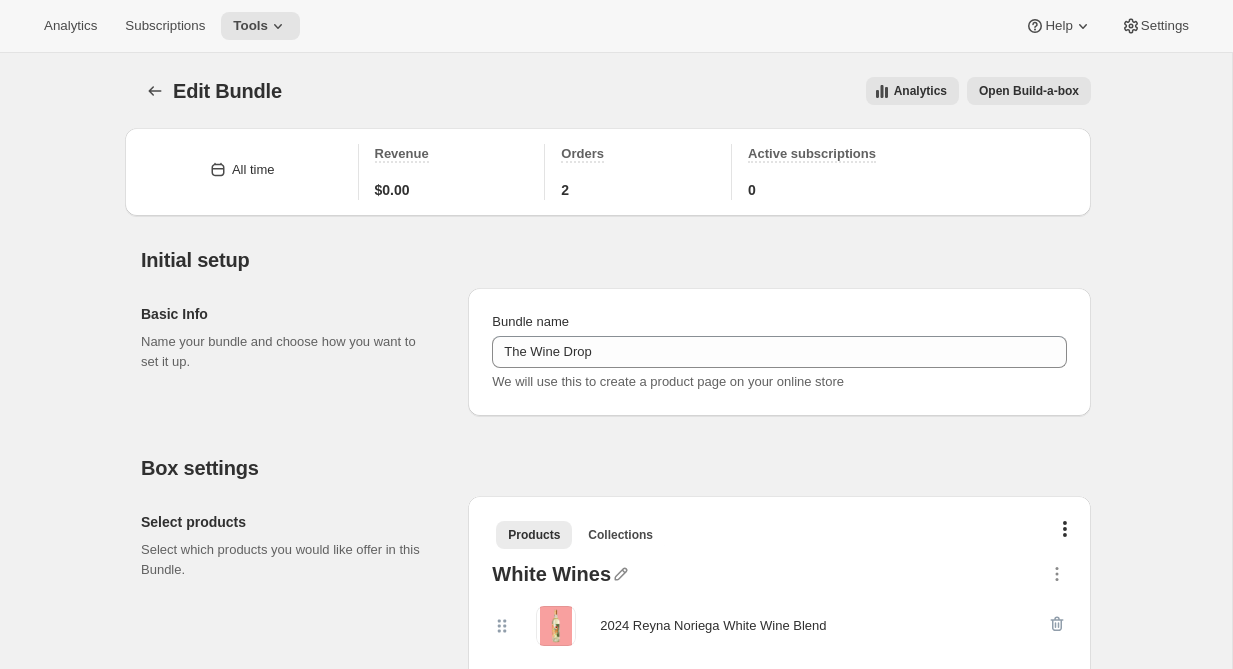 scroll, scrollTop: 79, scrollLeft: 0, axis: vertical 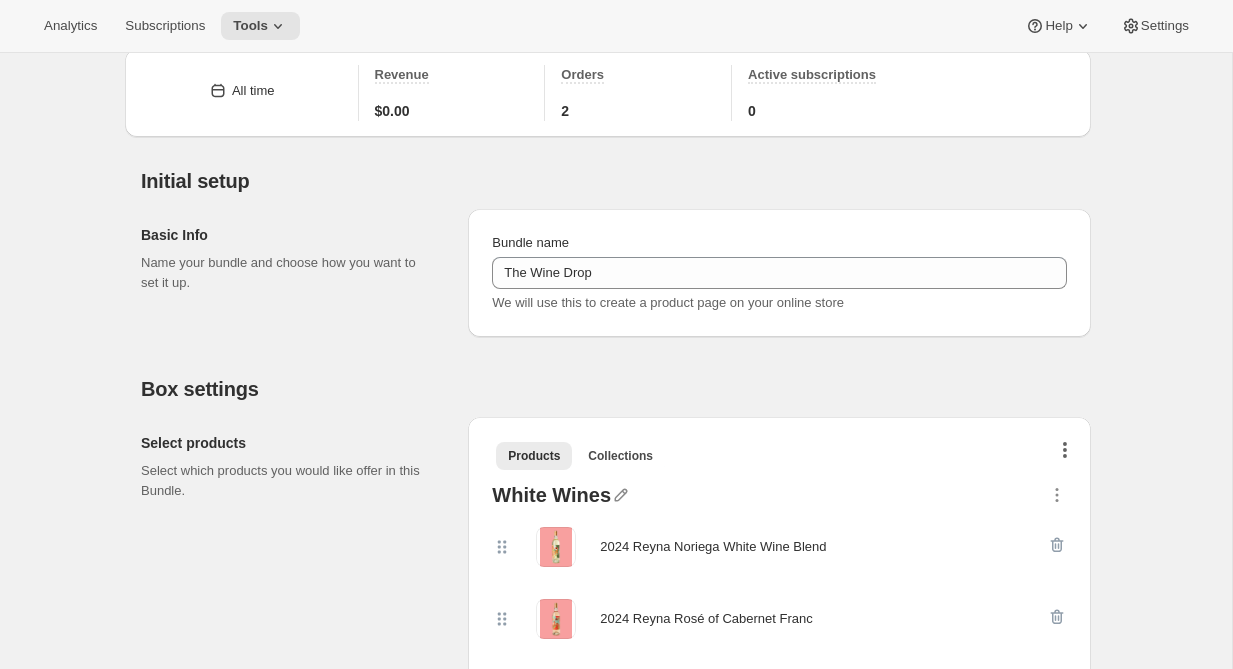 click at bounding box center (1065, 453) 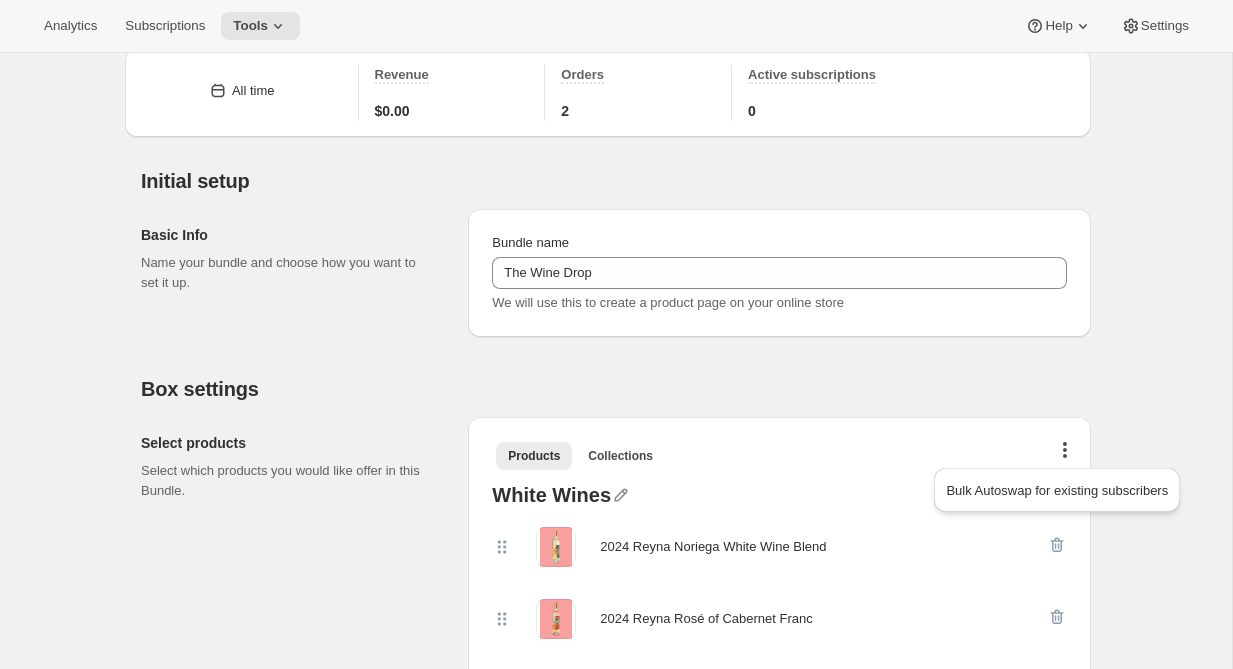 click on "Edit Bundle. This page is ready Edit Bundle Analytics Open Build-a-box More actions Analytics Open Build-a-box All time Revenue $0.00 Orders 2 Active subscriptions 0 Initial setup Basic Info Name your bundle and choose how you want to set it up. Bundle name The Wine Drop We will use this to create a product page on your online store Box settings Select products Select which products you would like offer in this Bundle. Products Collections More views Products Collections More views White Wines 2024 Reyna Noriega White Wine Blend 2024 Reyna Rosé of Cabernet Franc 2024 Vino Del Pranzo Sauvignon Blanc 2024 Unoaked Chardonnay 2023 Chardonnay 2023 Rosé of Grenache 2023 Rte Blanc Sauvignon Blanc 2023 Sauvignon Blanc 2023 Viognier Manage products Red Wines 2021 Valle di Sotto Proprietary Red Wine 2021 Valle di Sotto Zinfandel 2021 Clif Family Reyna Noriega Red Wine Blend Manage products Add section Display Basic attributes of how the build-a-box is presented. Variant display Collapse variants into a single card 3" at bounding box center (616, 1819) 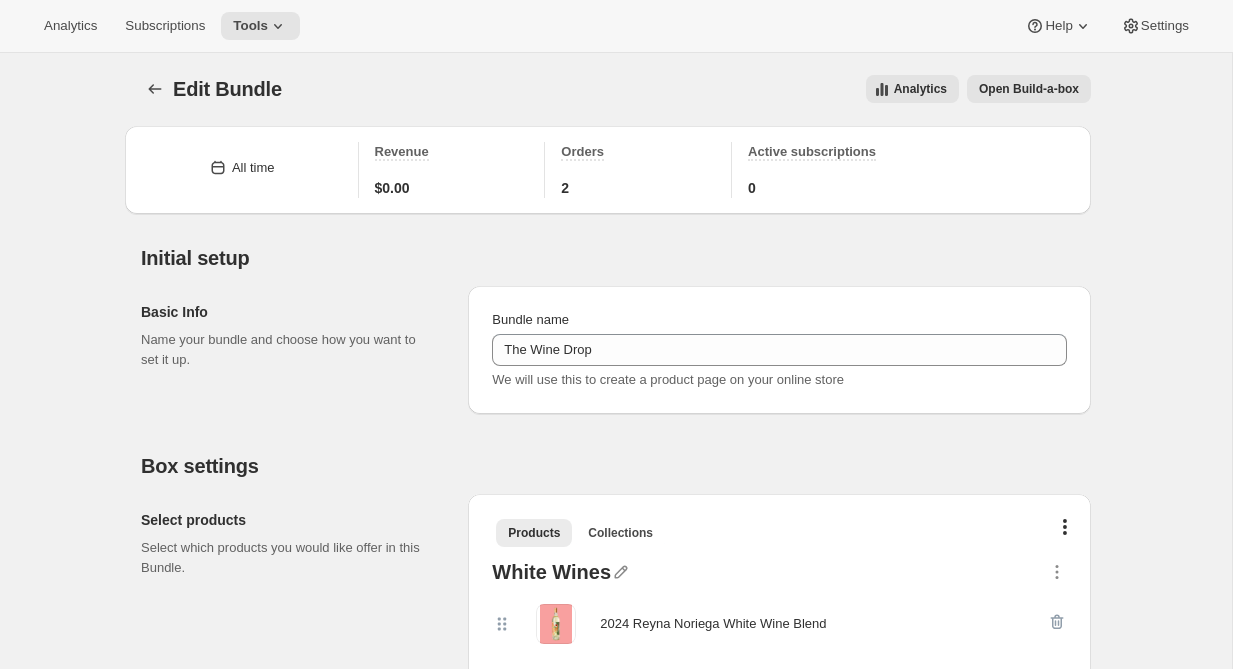 scroll, scrollTop: 0, scrollLeft: 0, axis: both 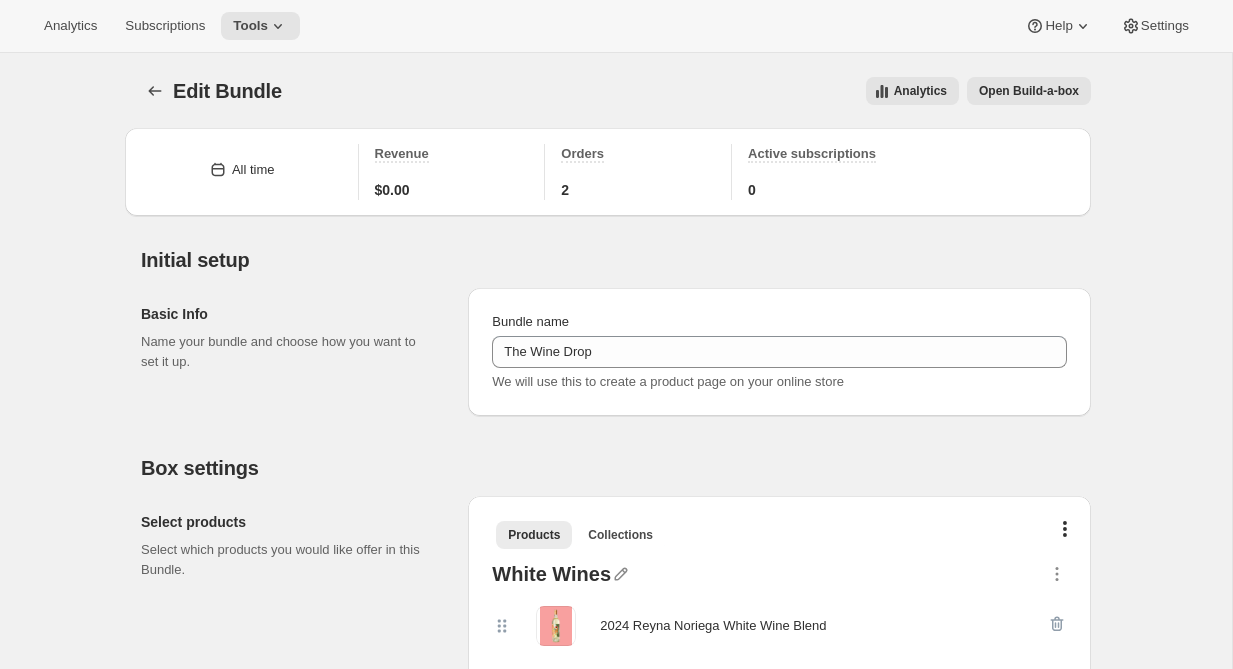 click on "Open Build-a-box" at bounding box center [1029, 91] 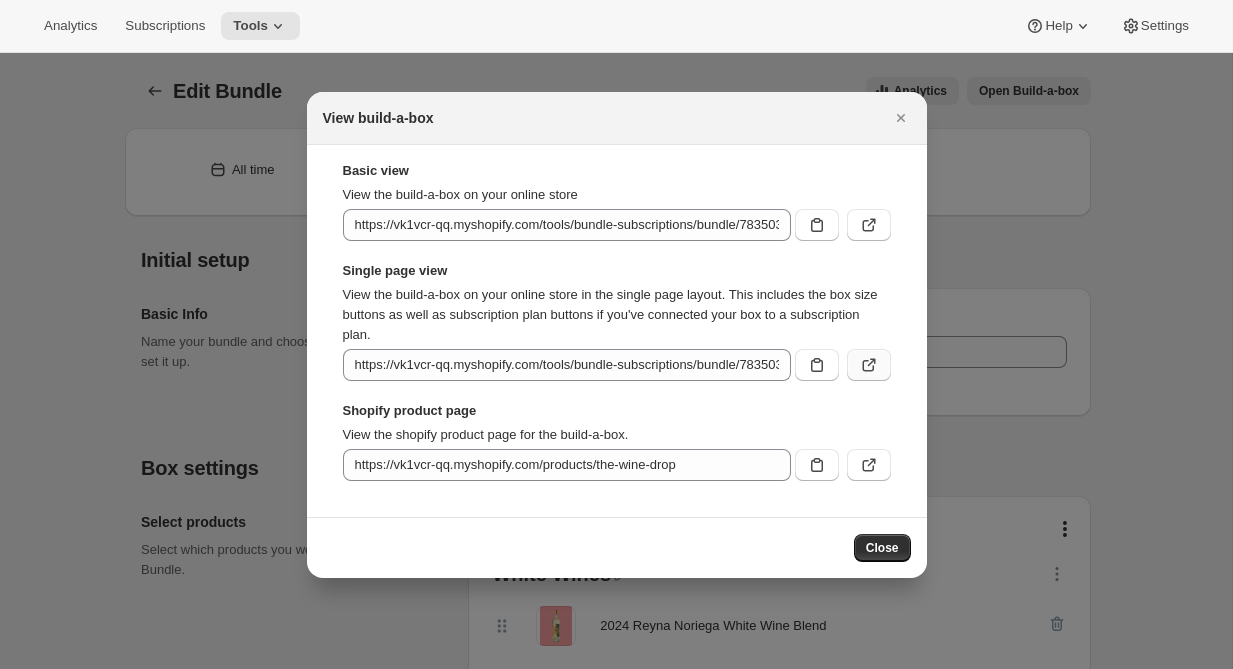click 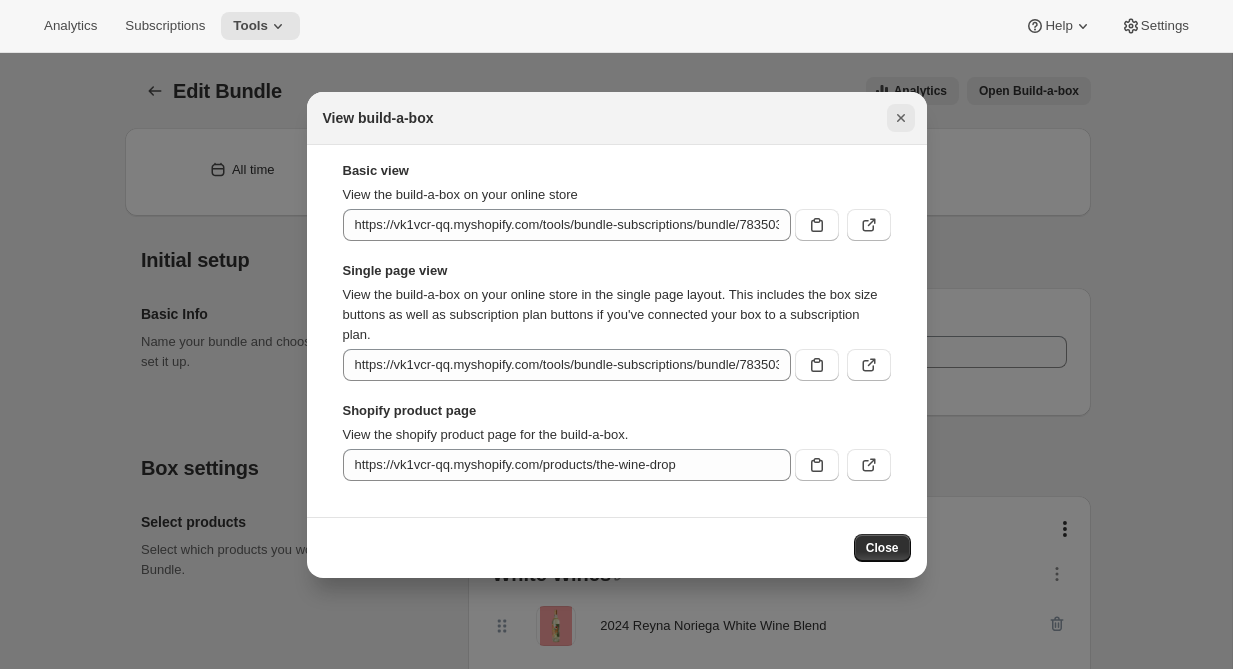 click 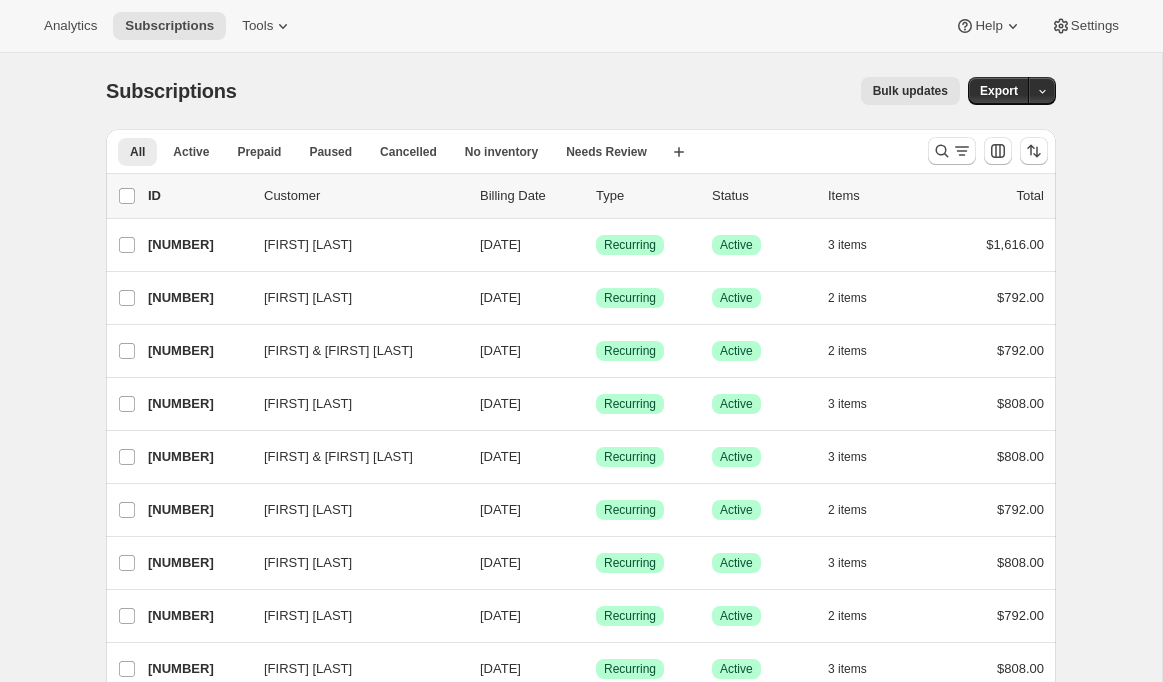 scroll, scrollTop: 0, scrollLeft: 0, axis: both 